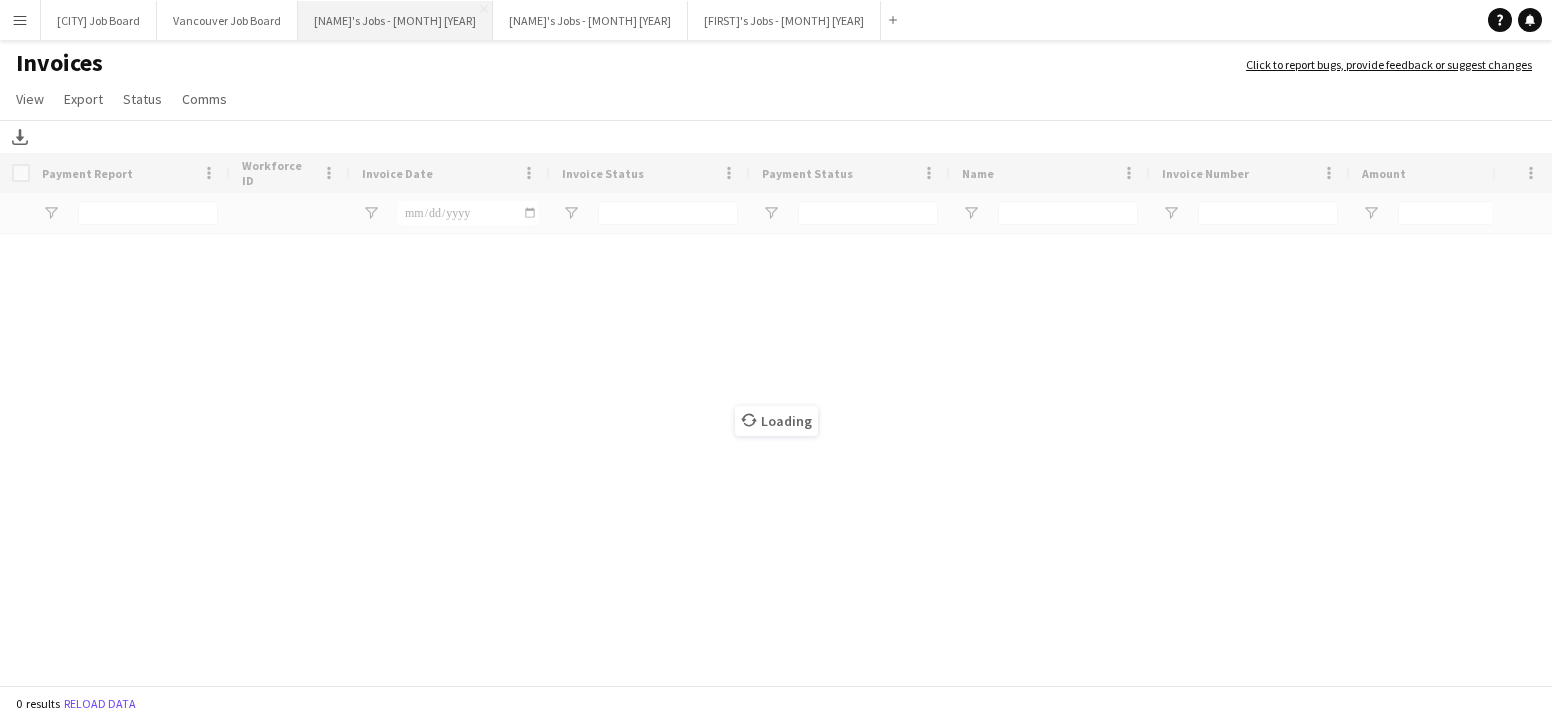 scroll, scrollTop: 0, scrollLeft: 0, axis: both 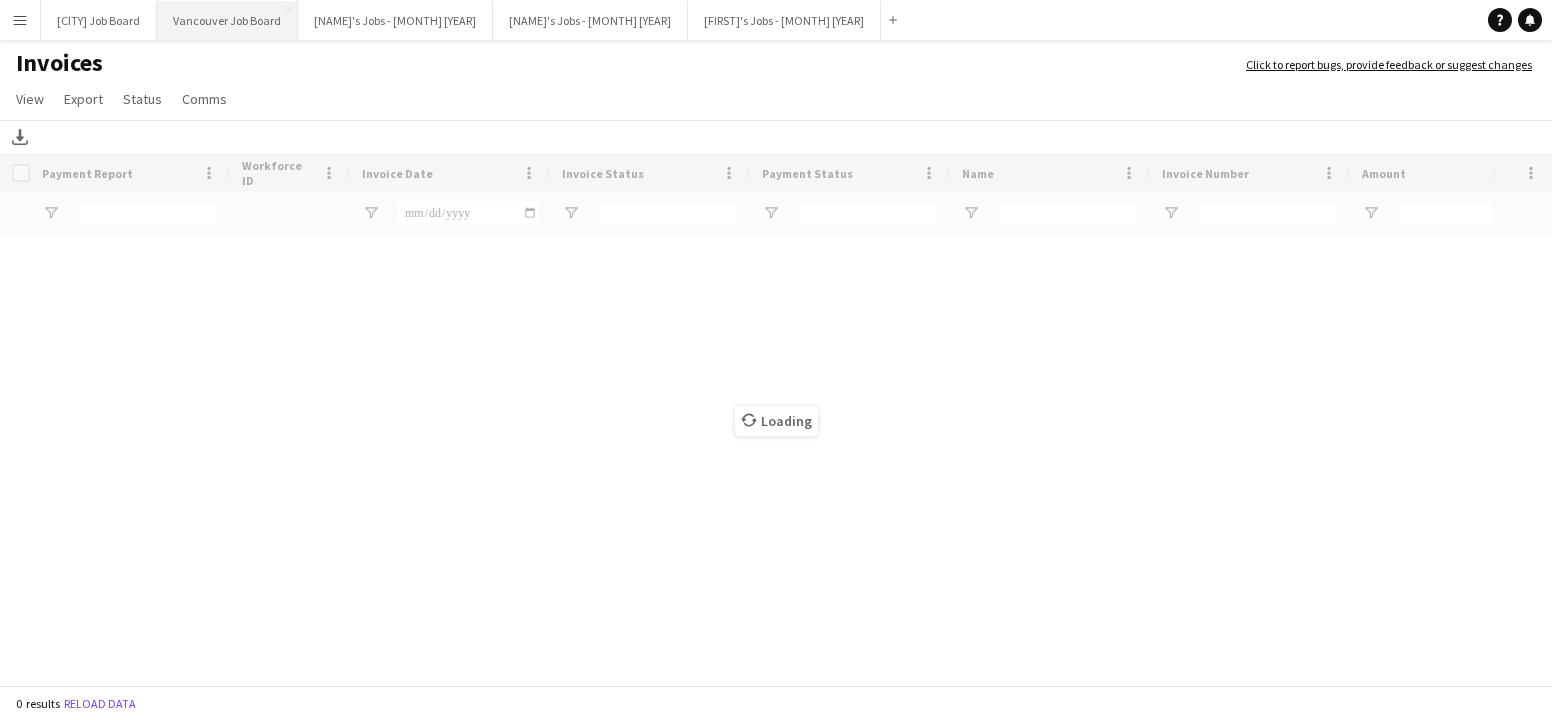 click on "Vancouver Job Board
Close" at bounding box center (227, 20) 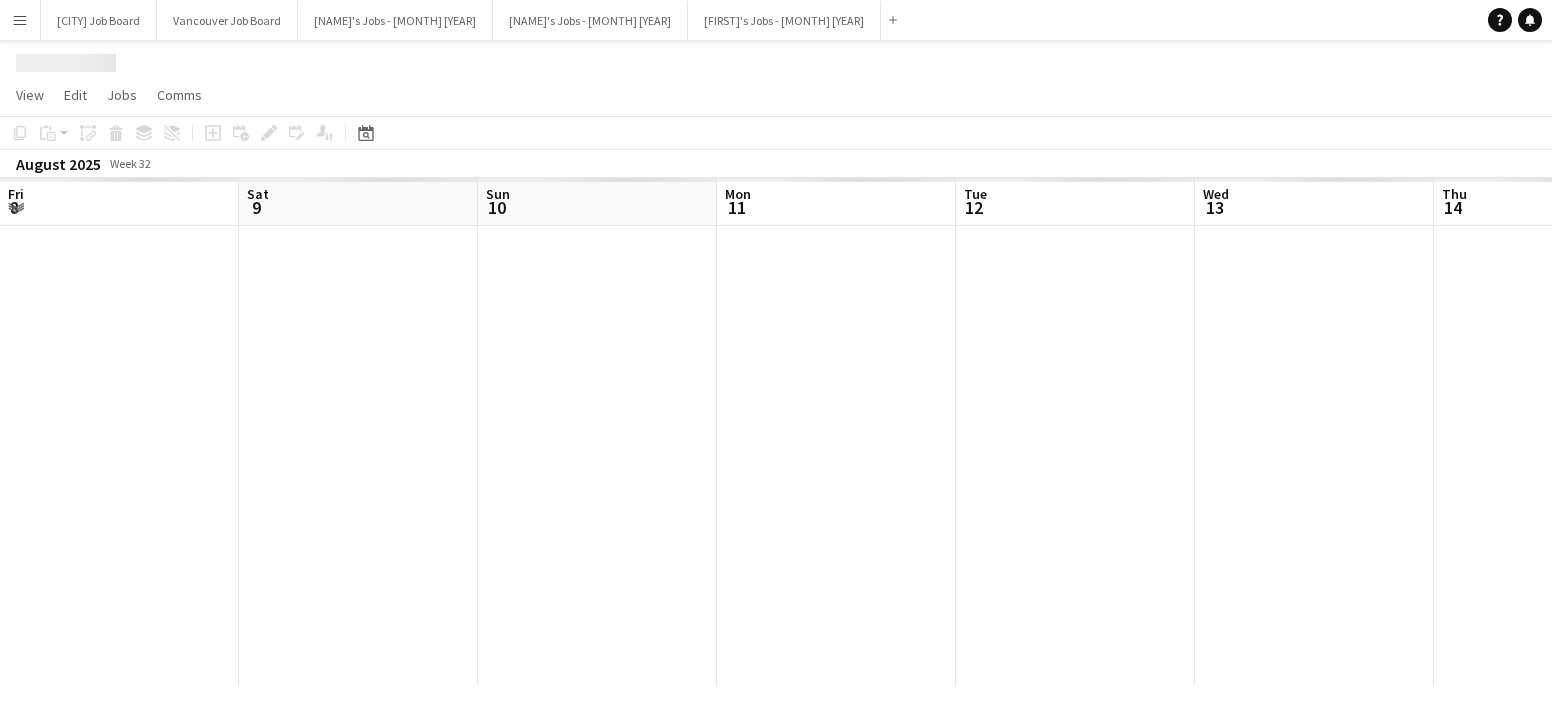 scroll, scrollTop: 0, scrollLeft: 615, axis: horizontal 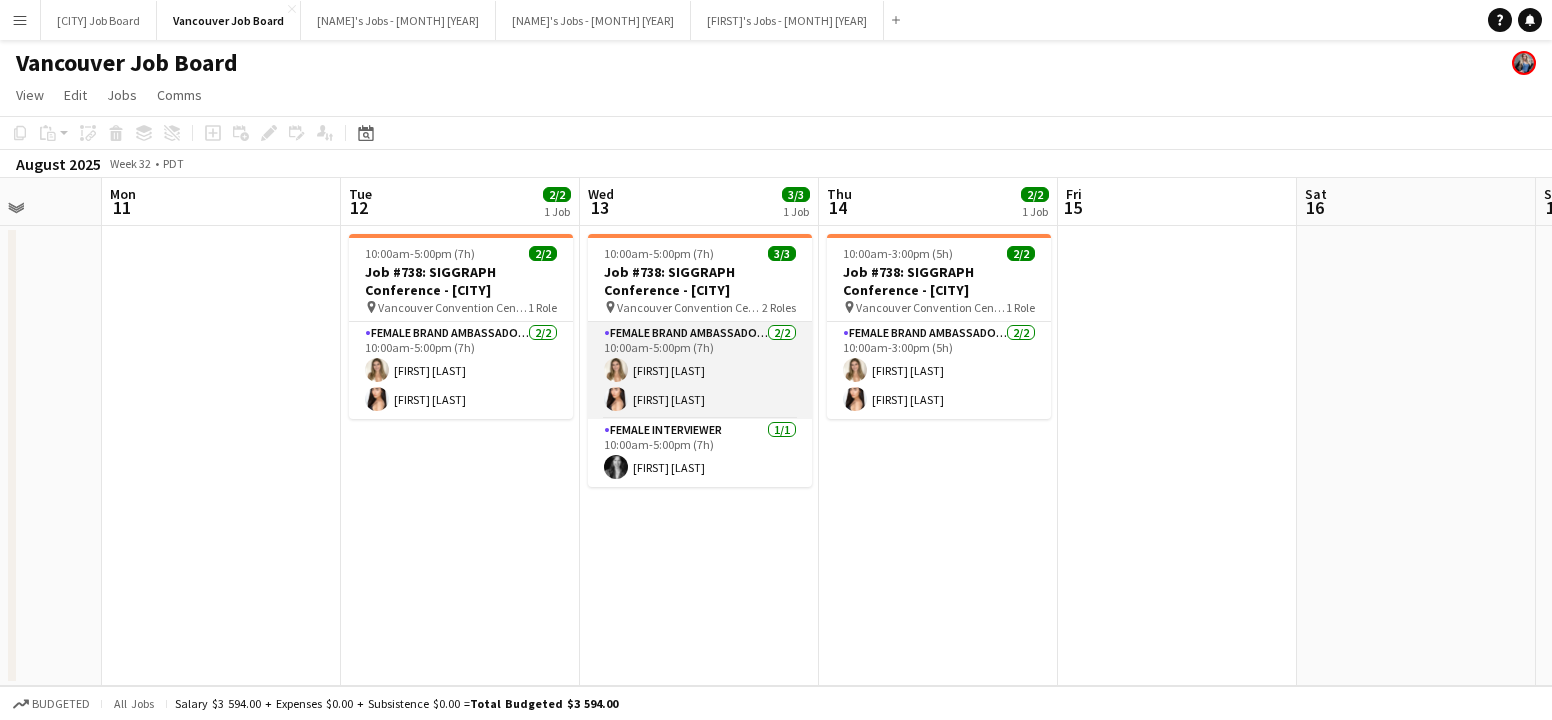 click on "Female Brand Ambassadors   2/2   [TIME]-[TIME] ([DURATION])
[FIRST] [LAST] [FIRST] [LAST]" at bounding box center (700, 370) 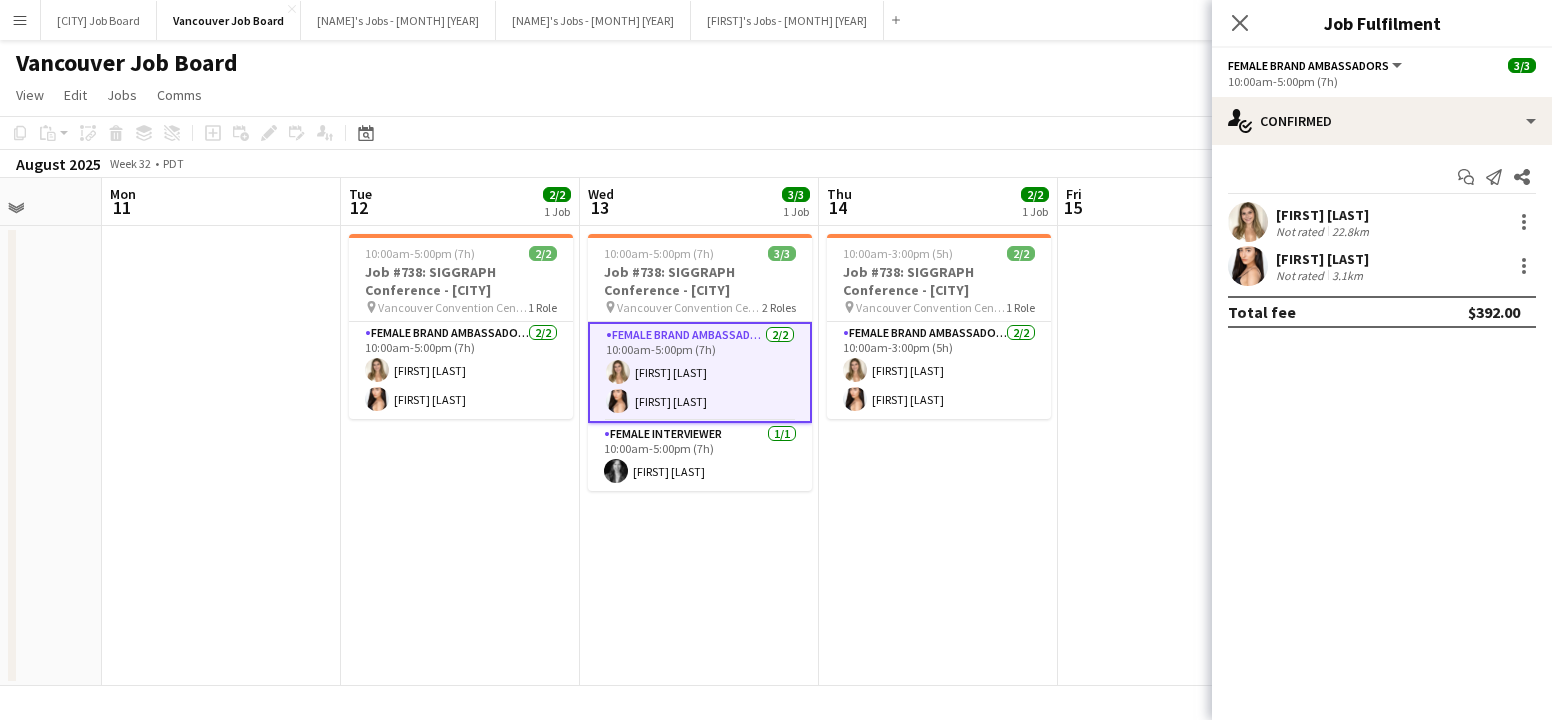 drag, startPoint x: 1427, startPoint y: 218, endPoint x: 1282, endPoint y: 157, distance: 157.30861 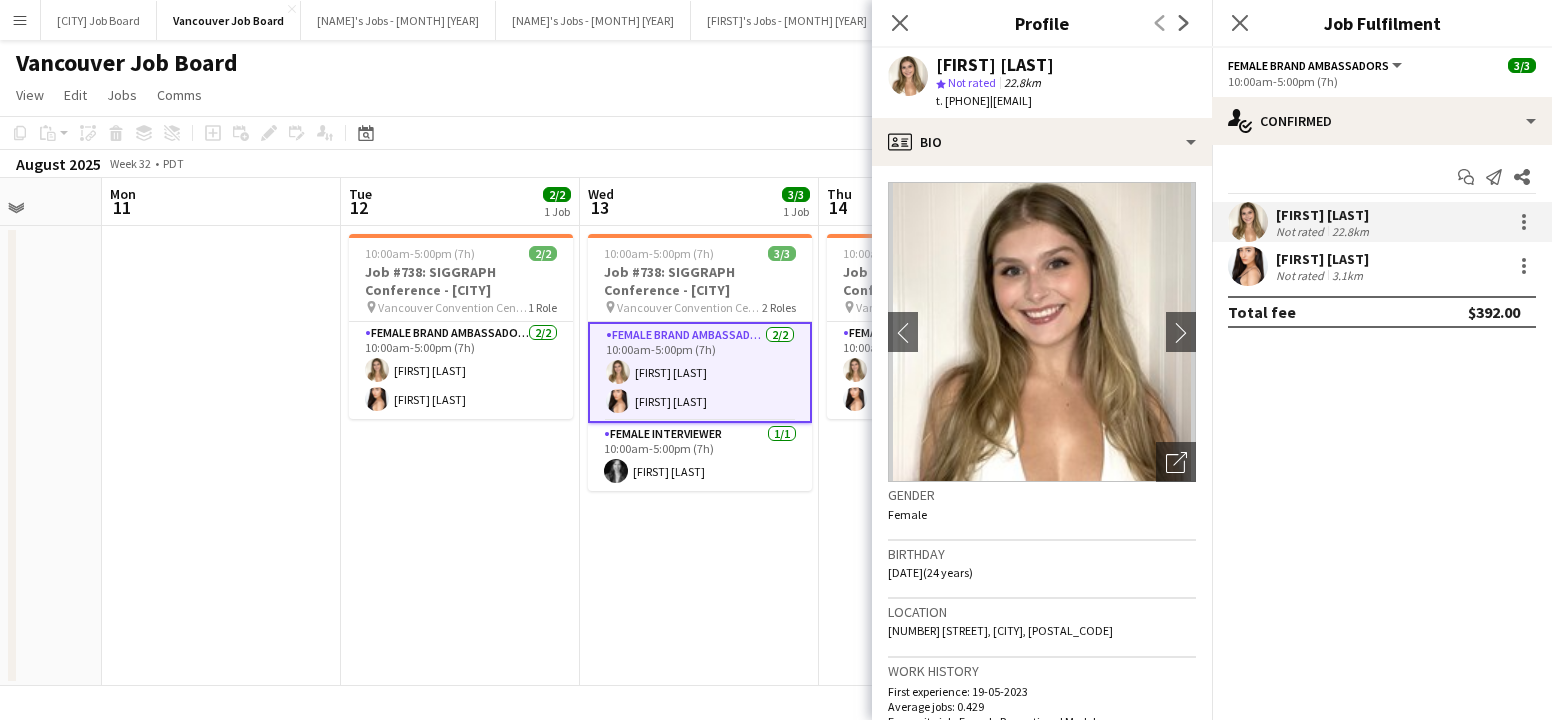 drag, startPoint x: 1025, startPoint y: 99, endPoint x: 1162, endPoint y: 96, distance: 137.03284 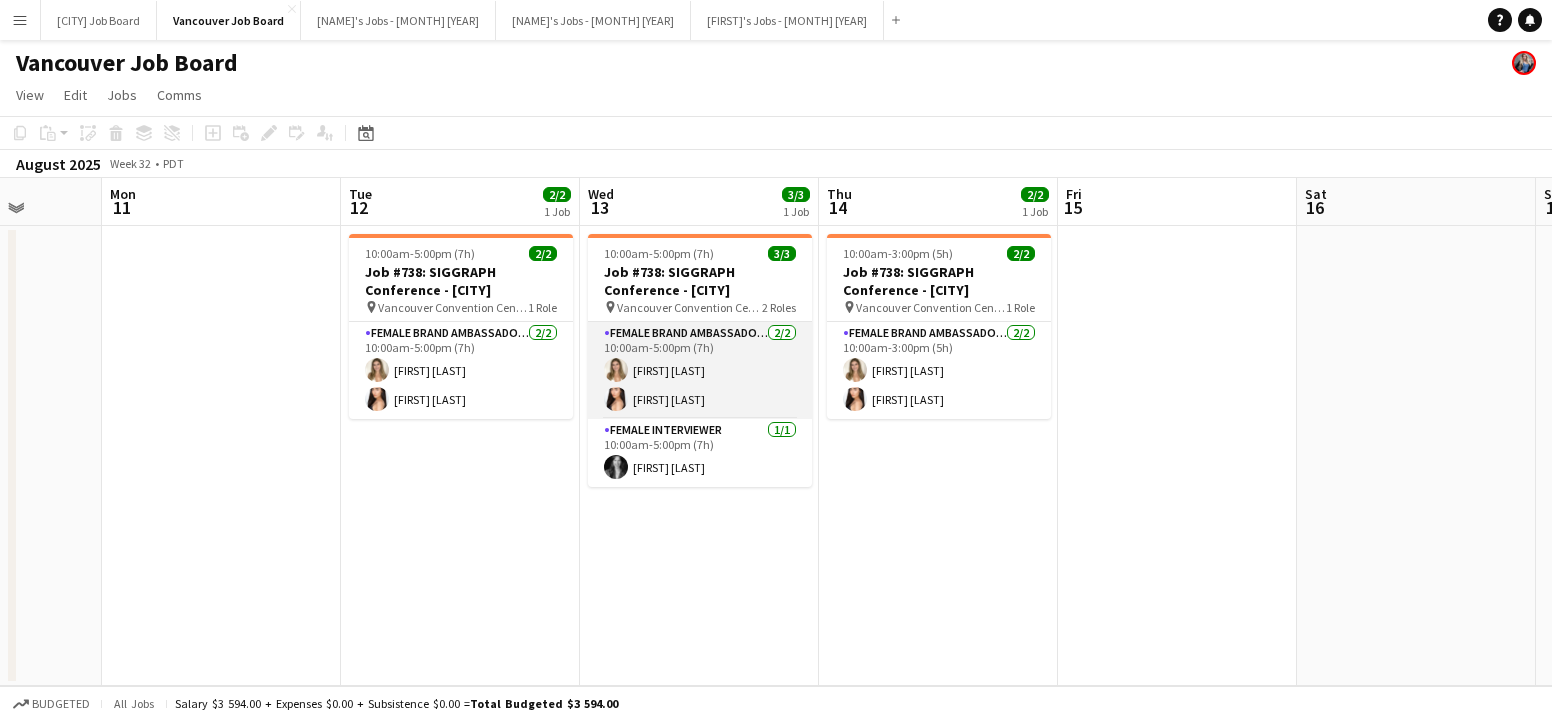 click on "Female Brand Ambassadors   2/2   [TIME]-[TIME] ([DURATION])
[FIRST] [LAST] [FIRST] [LAST]" at bounding box center (700, 370) 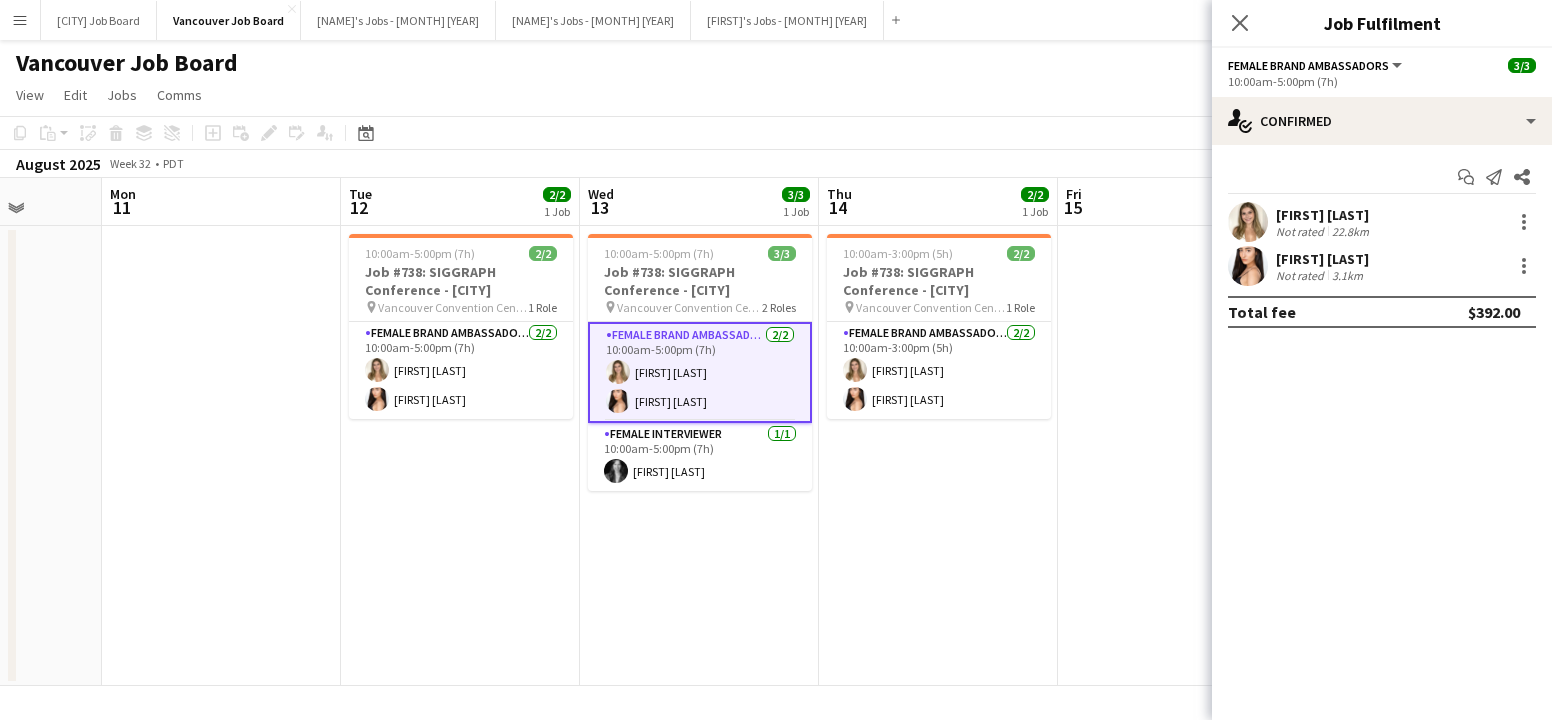 click on "[FIRST] [LAST]" at bounding box center [1322, 259] 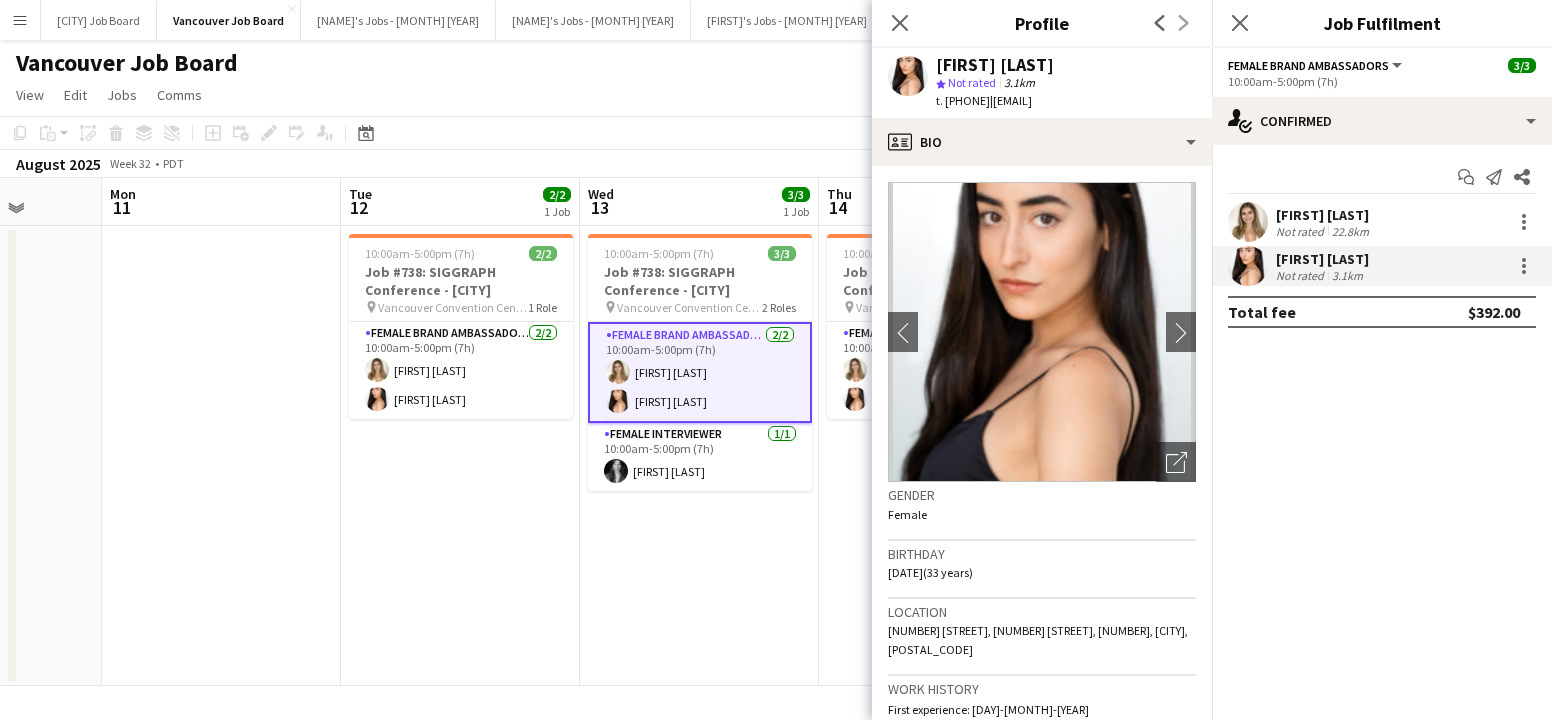 drag, startPoint x: 1027, startPoint y: 100, endPoint x: 1150, endPoint y: 103, distance: 123.03658 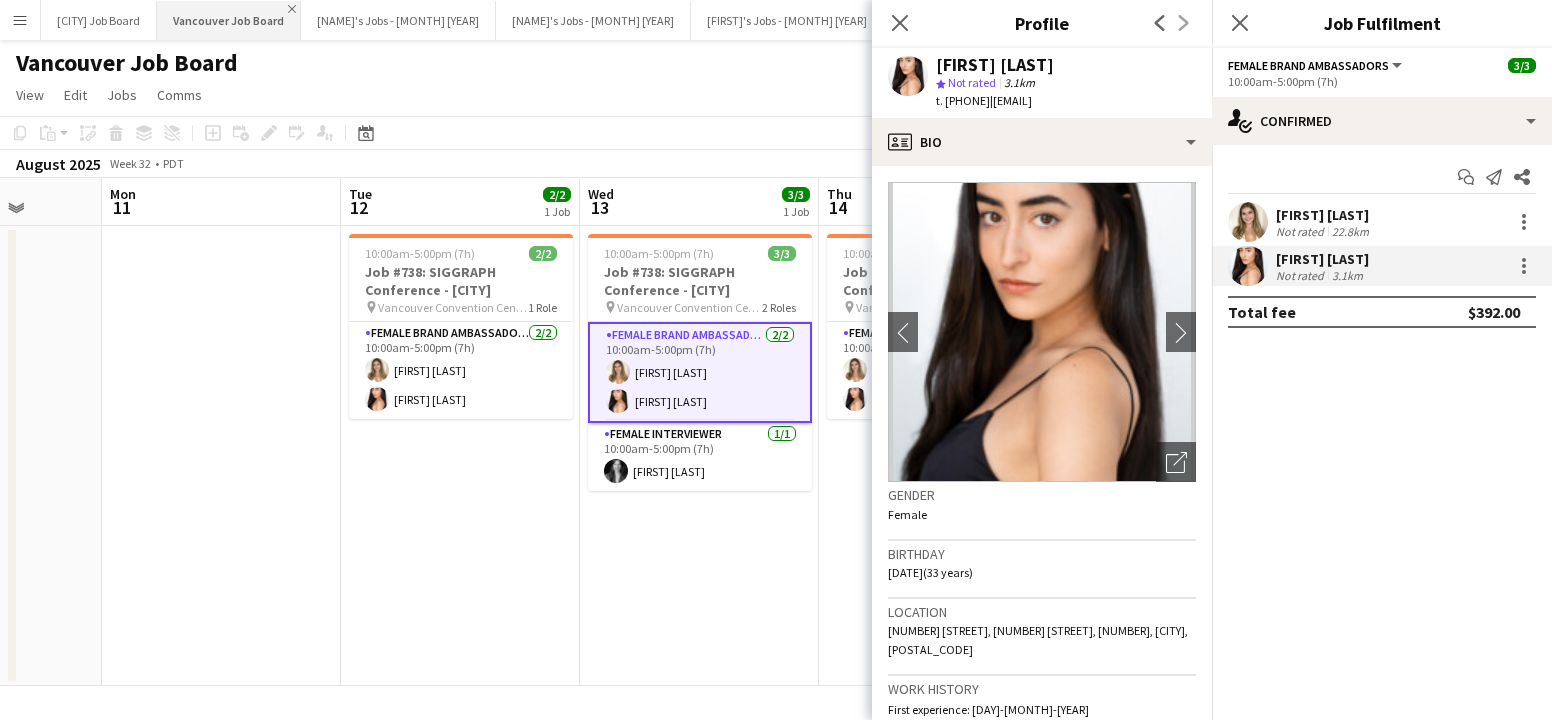 copy on "[EMAIL]" 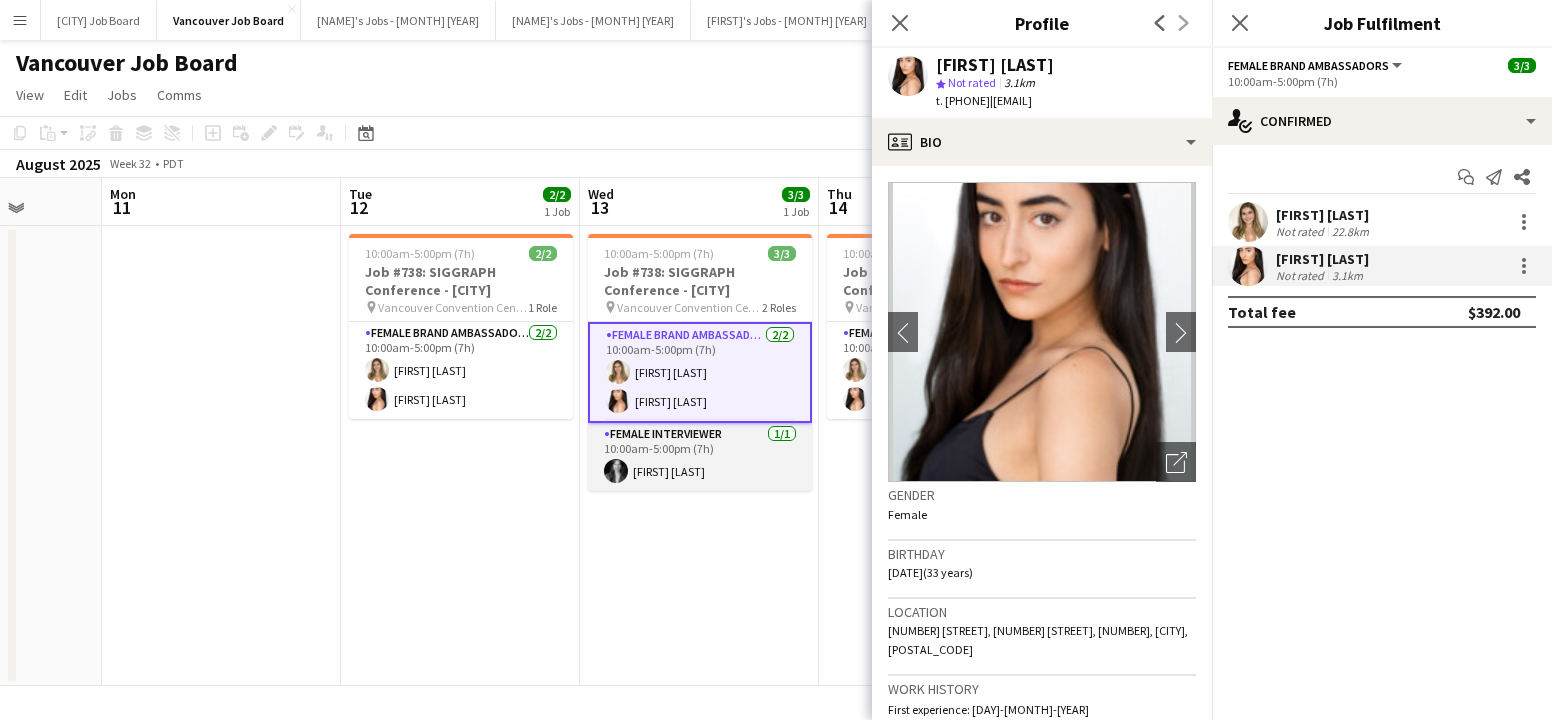 click on "Female Interviewer 1/1 [TIME]-[TIME] ([DURATION])
[LAST] [LAST]" at bounding box center [700, 457] 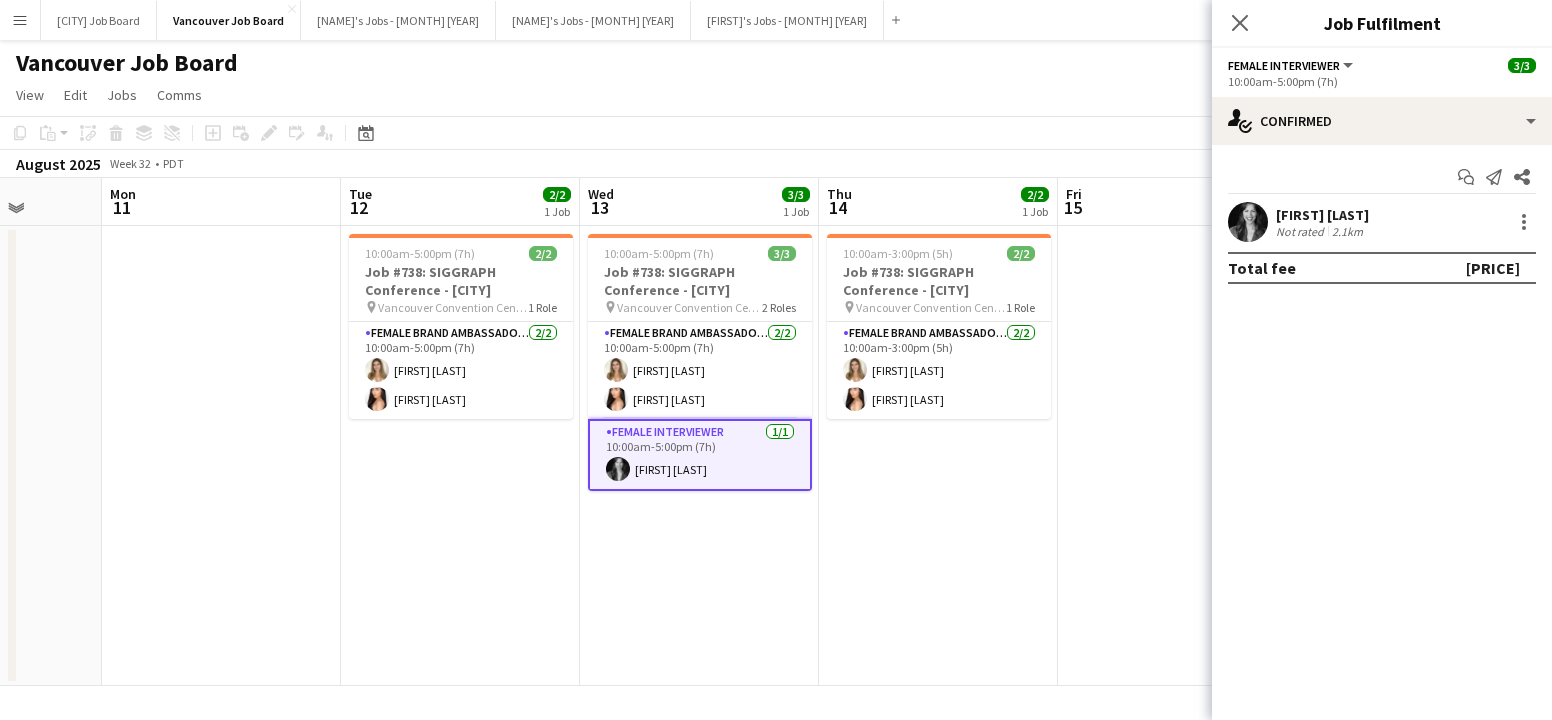 click at bounding box center (1248, 222) 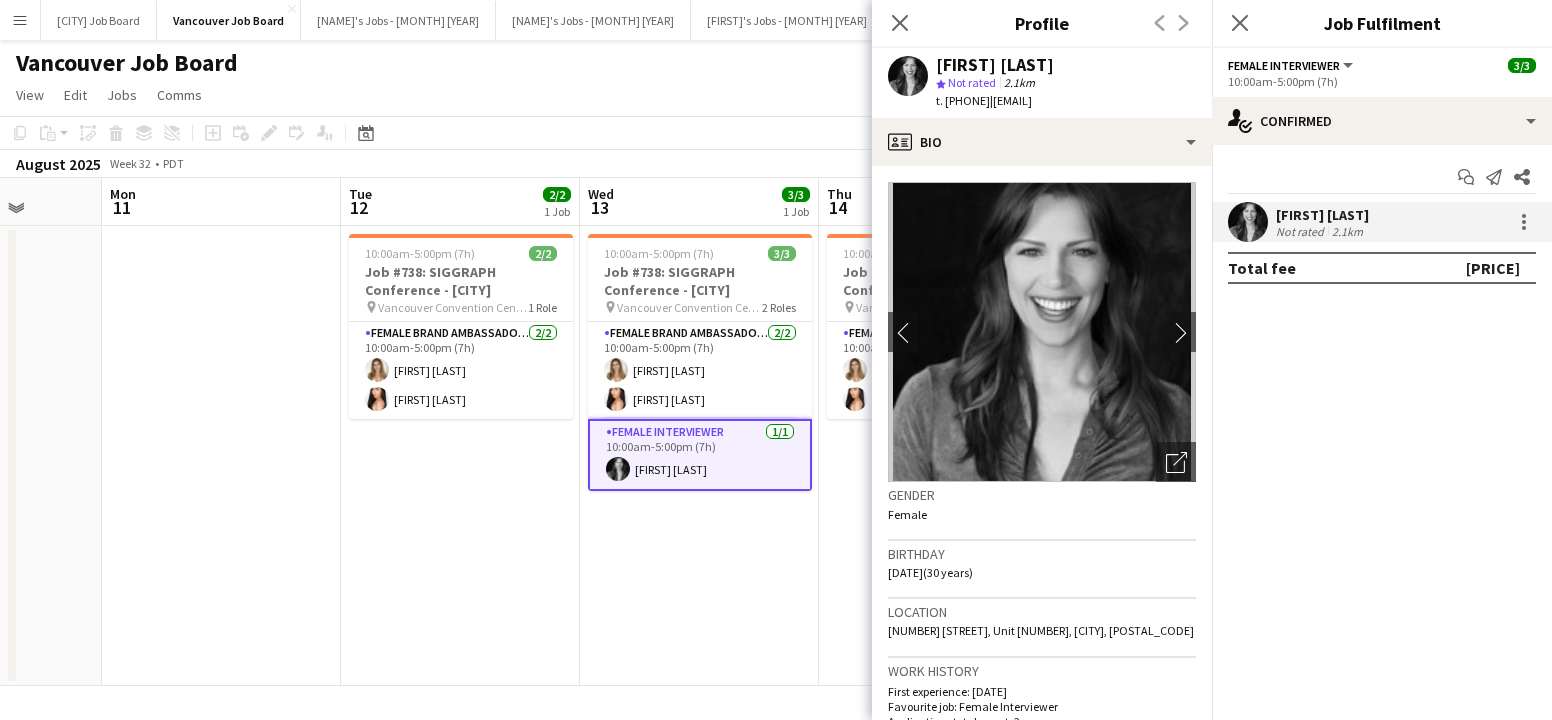 drag, startPoint x: 1025, startPoint y: 104, endPoint x: 1156, endPoint y: 94, distance: 131.38112 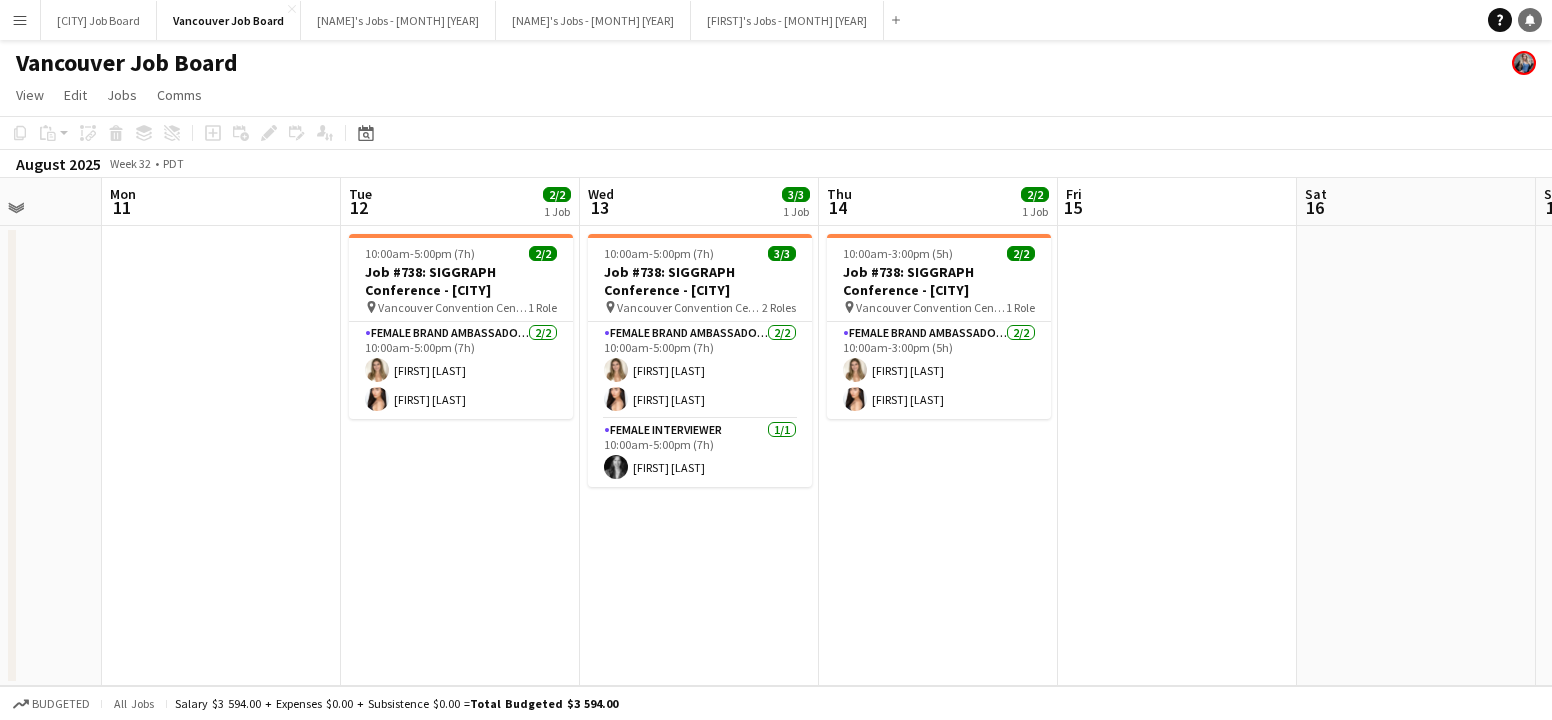 click 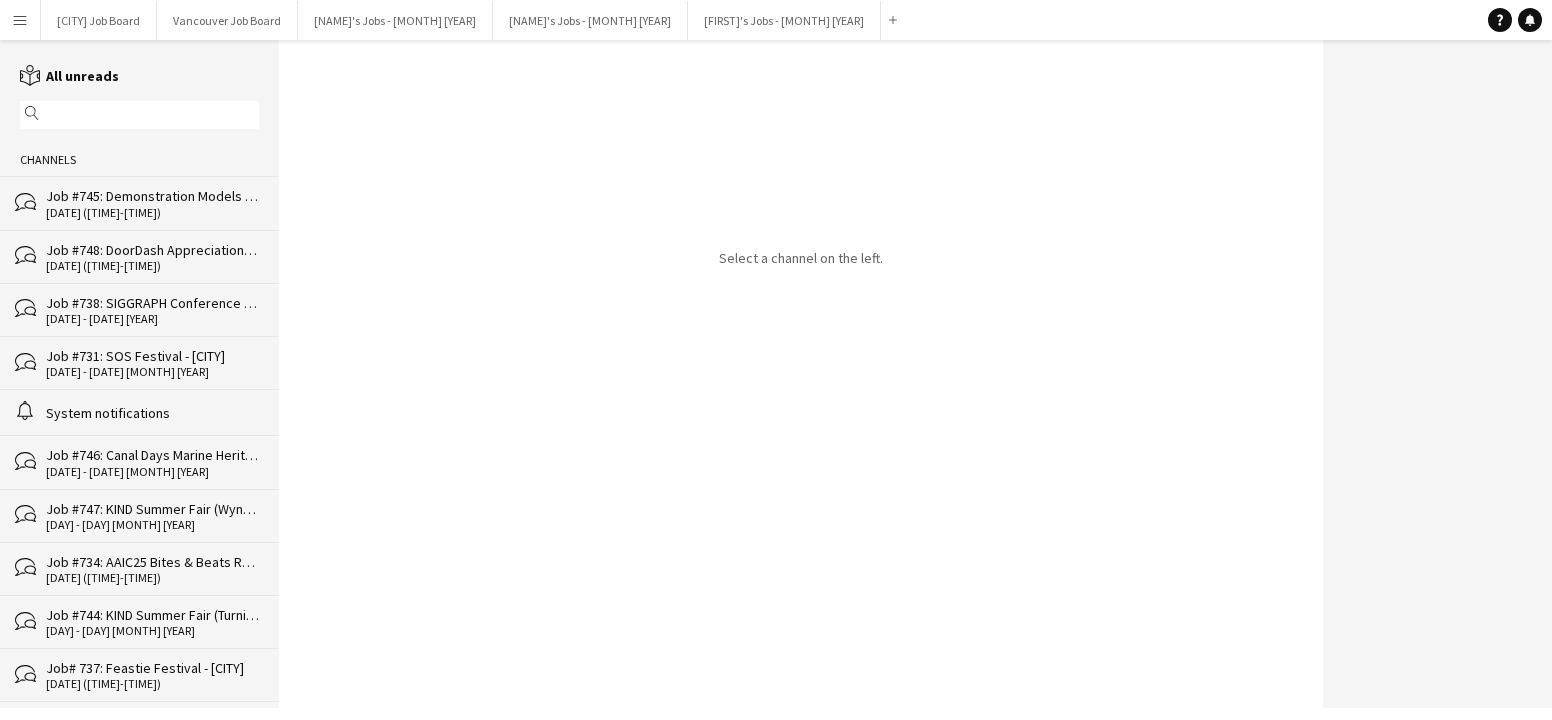 click on "bubbles
Job #745: Demonstration Models - [CITY]   [DAY]-[MONTH]-[YEAR] ([TIME]-[TIME])" 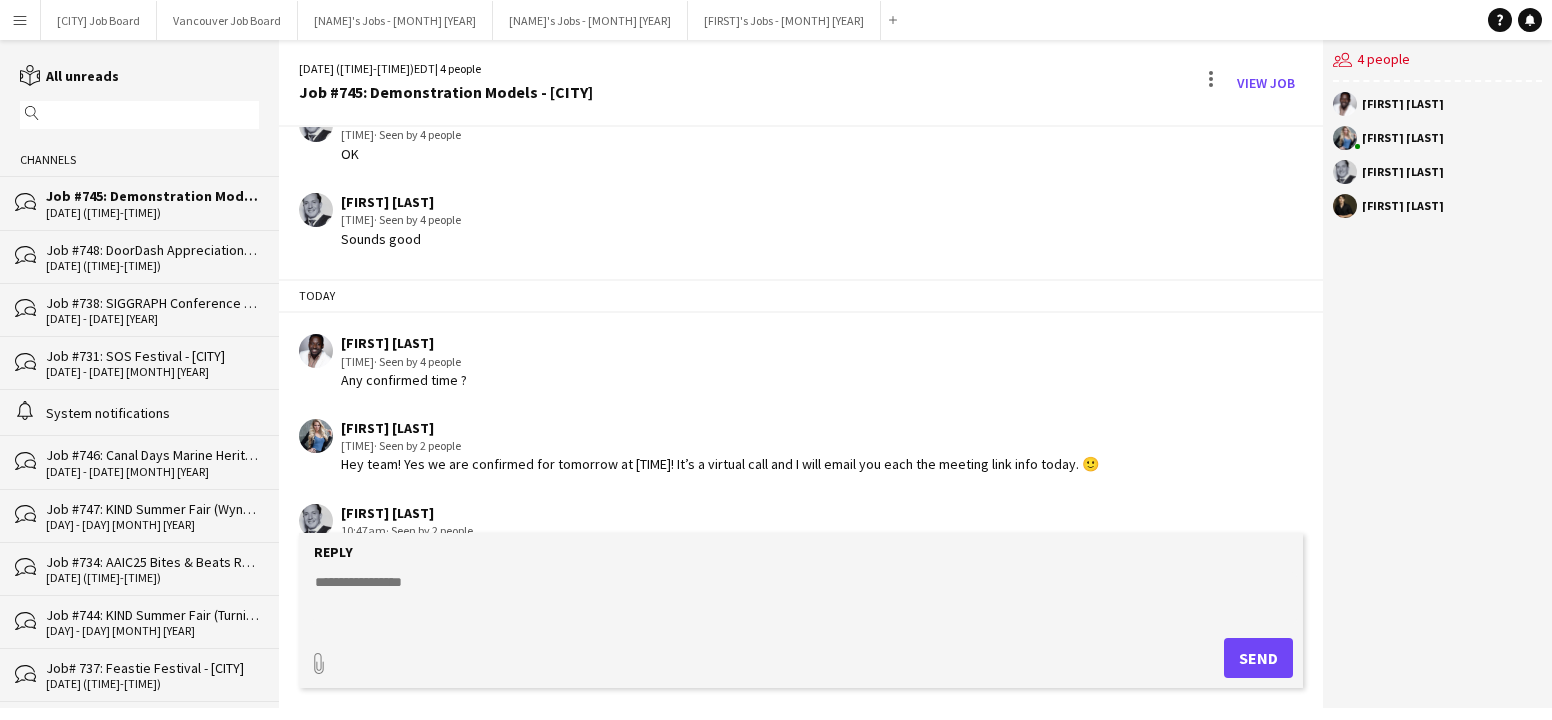 click on "Job #748: DoorDash Appreciation - [CITY]" 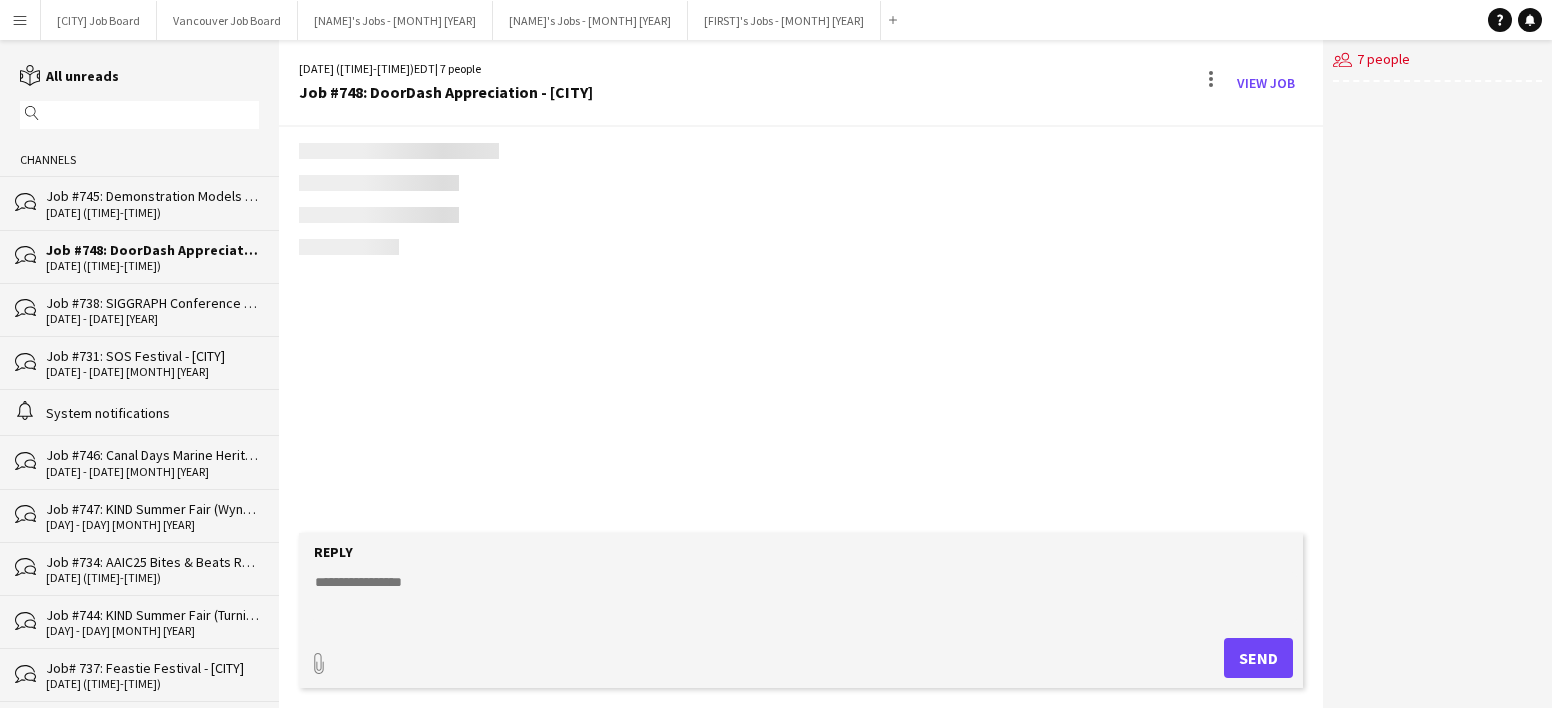 scroll, scrollTop: 271, scrollLeft: 0, axis: vertical 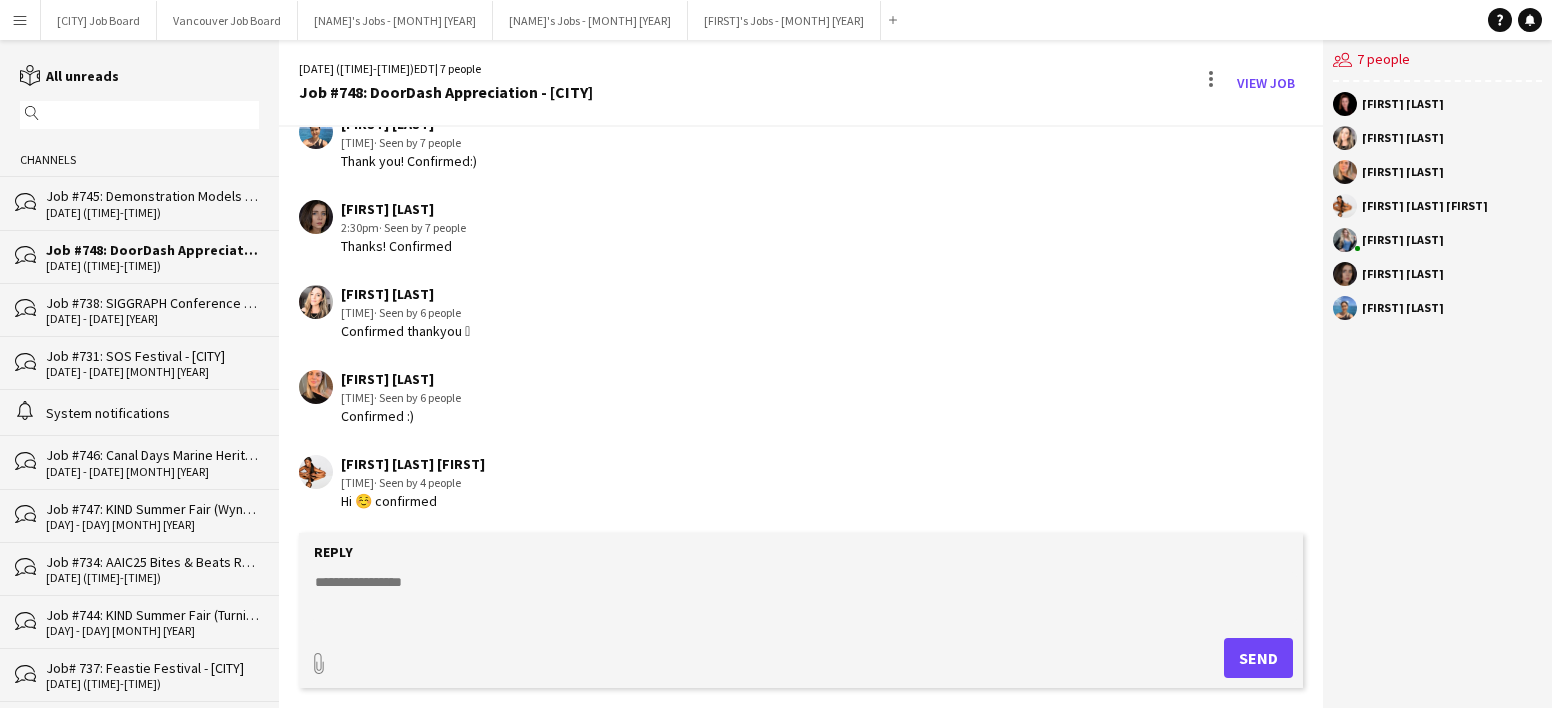 click on "[DATE] - [DATE] [YEAR]" 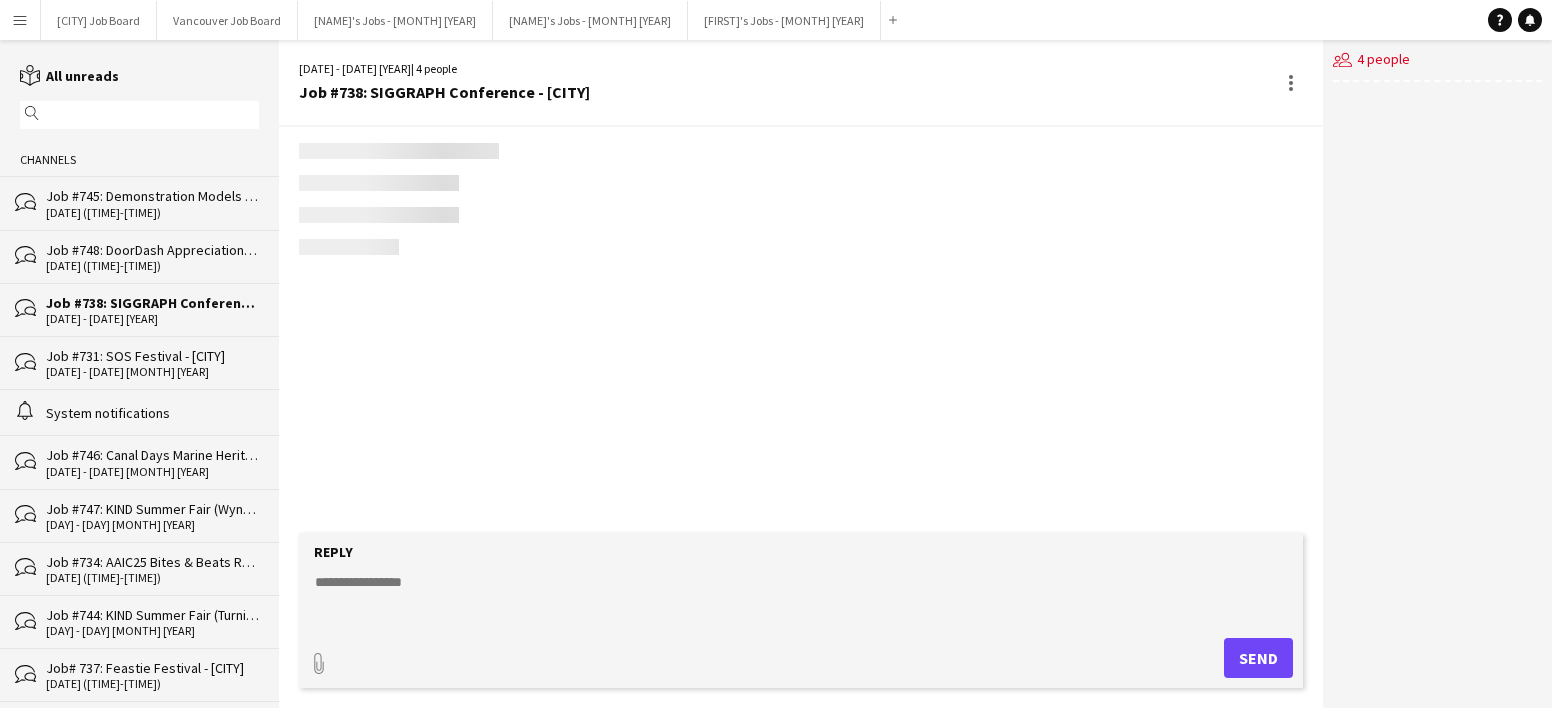 scroll, scrollTop: 1643, scrollLeft: 0, axis: vertical 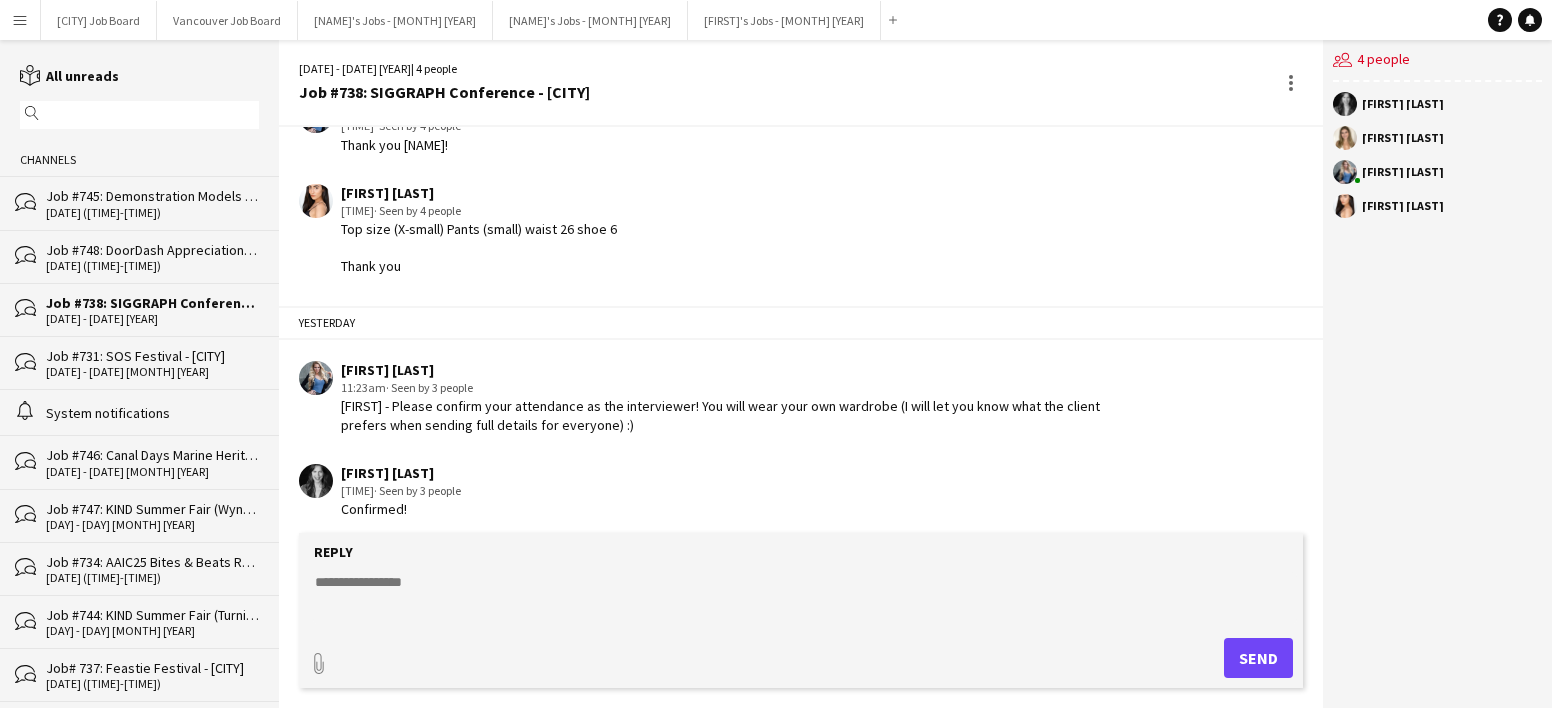 click 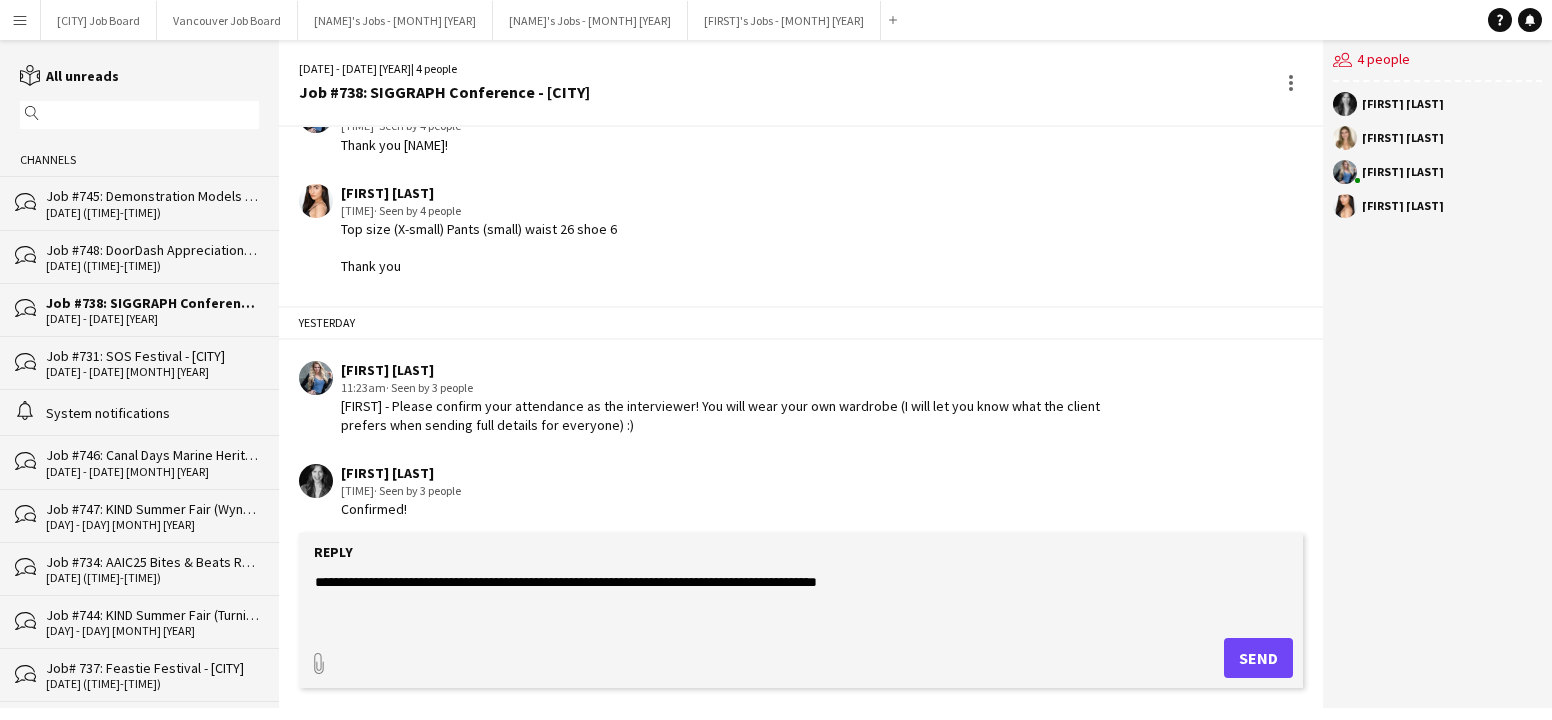 type on "**********" 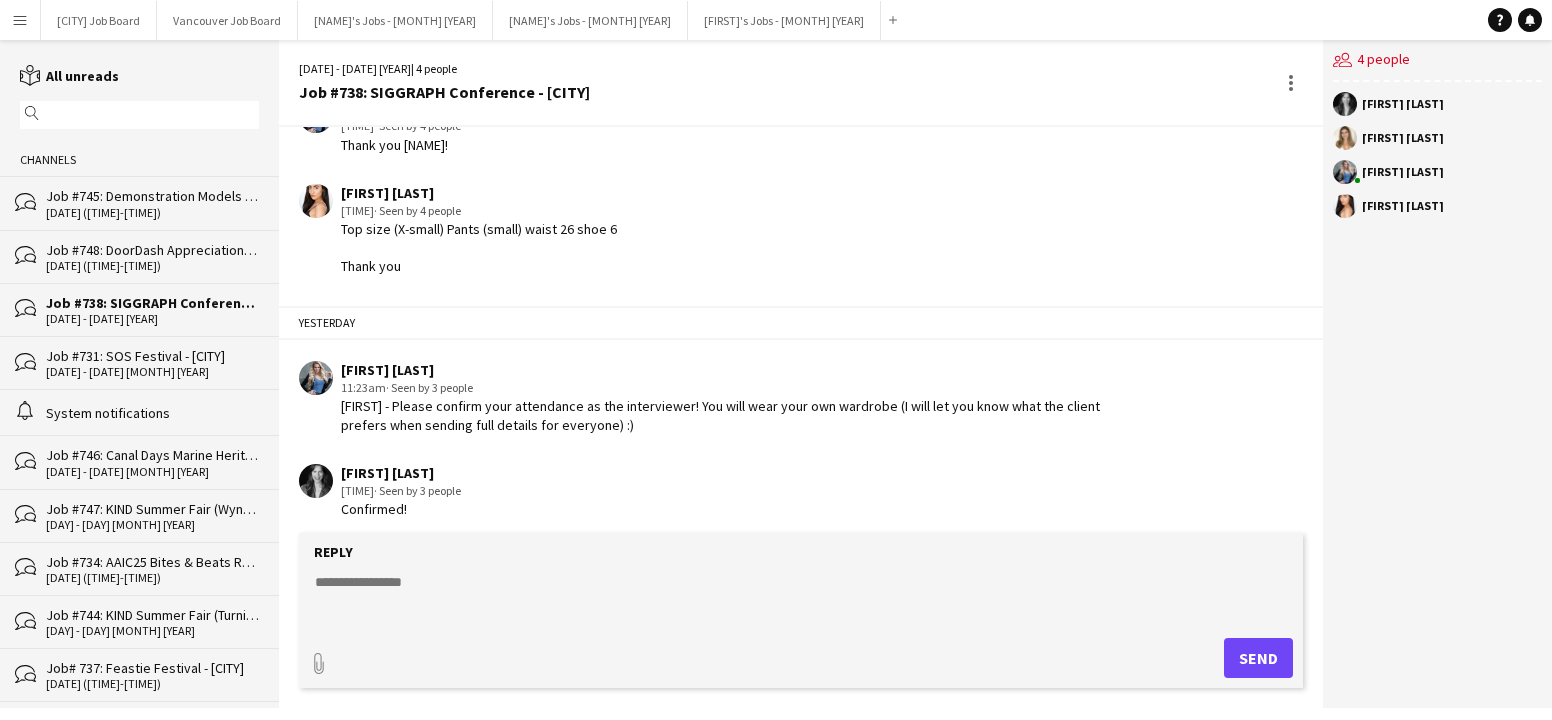 scroll, scrollTop: 1765, scrollLeft: 0, axis: vertical 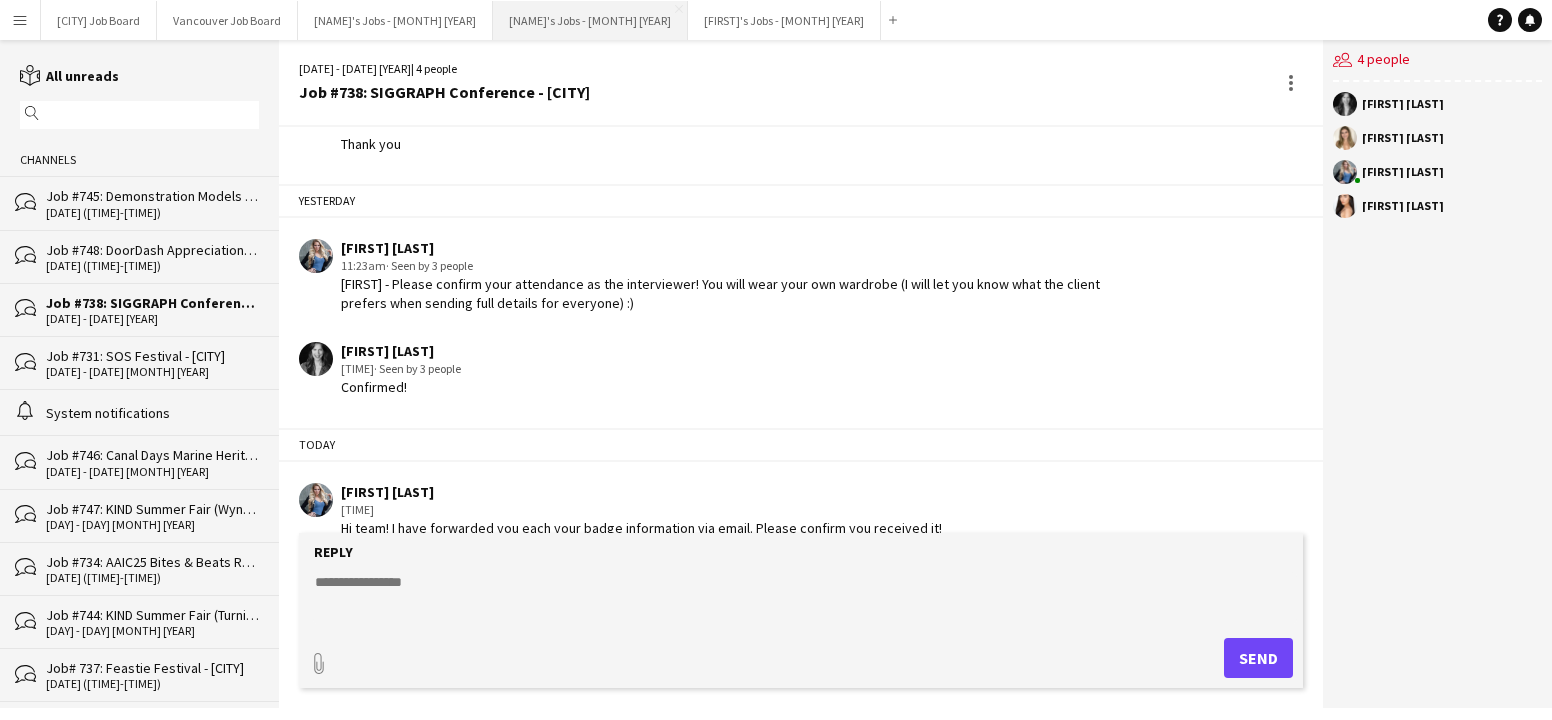 click on "[NAME]'s Jobs - [MONTH] [YEAR]
Close" at bounding box center (590, 20) 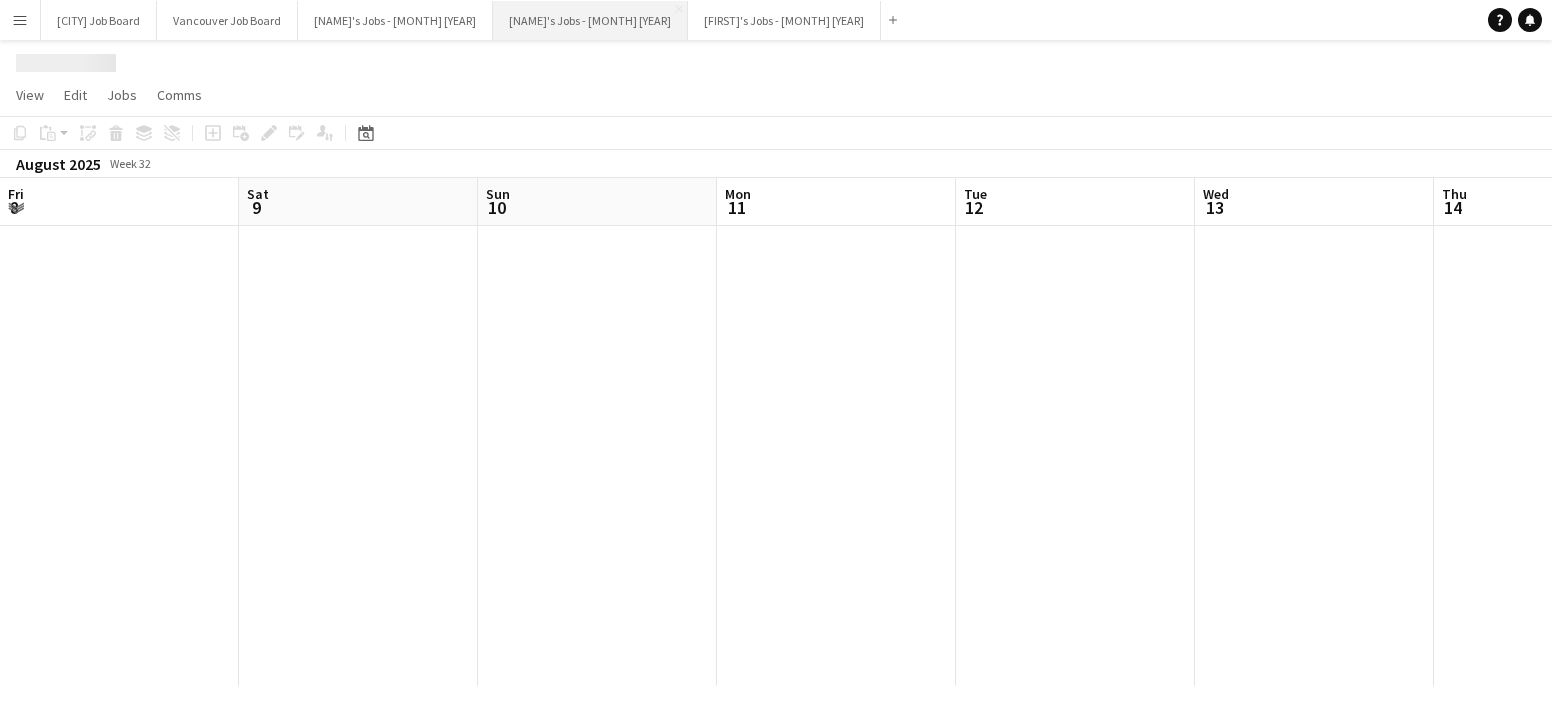 scroll, scrollTop: 0, scrollLeft: 453, axis: horizontal 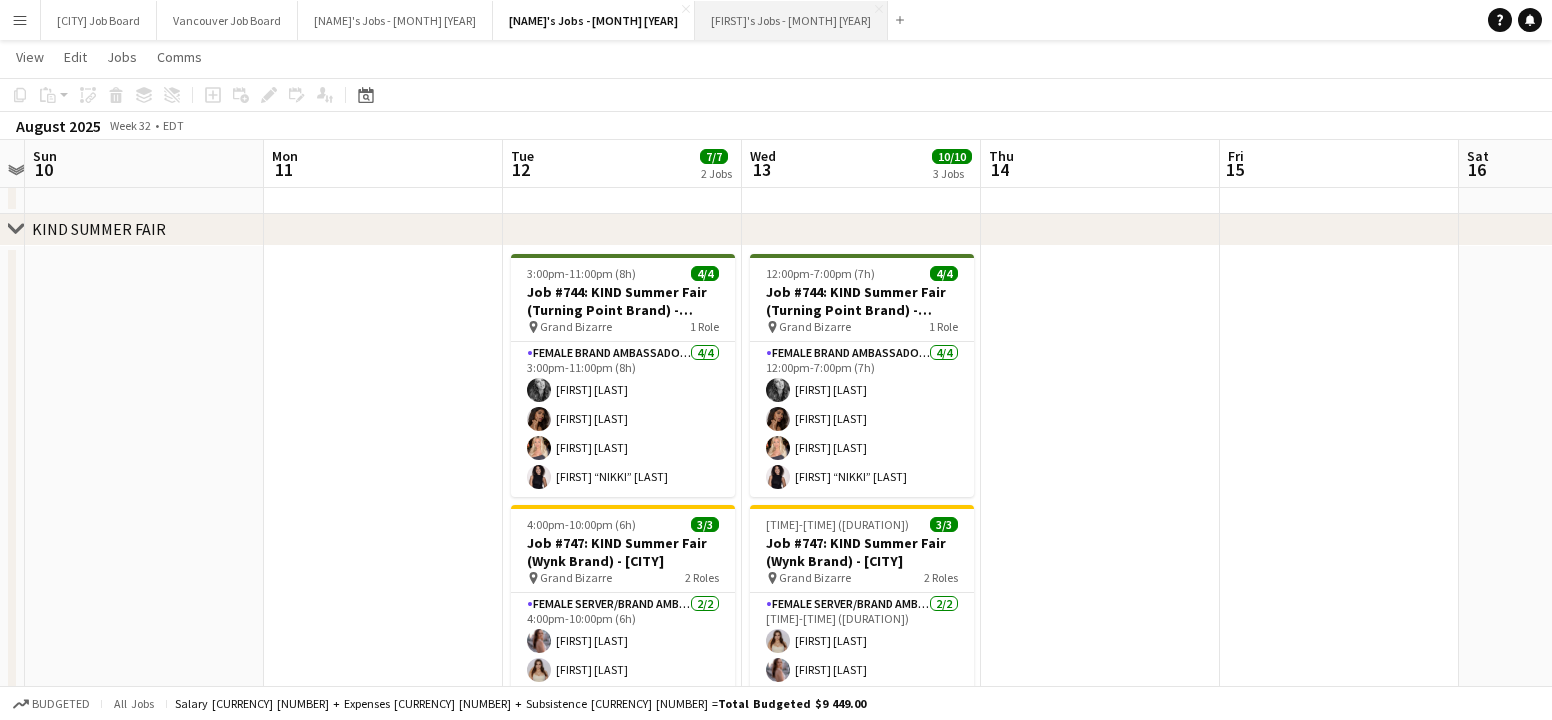 click on "[NAME]'s Jobs - [MONTH] [YEAR]
Close" at bounding box center (791, 20) 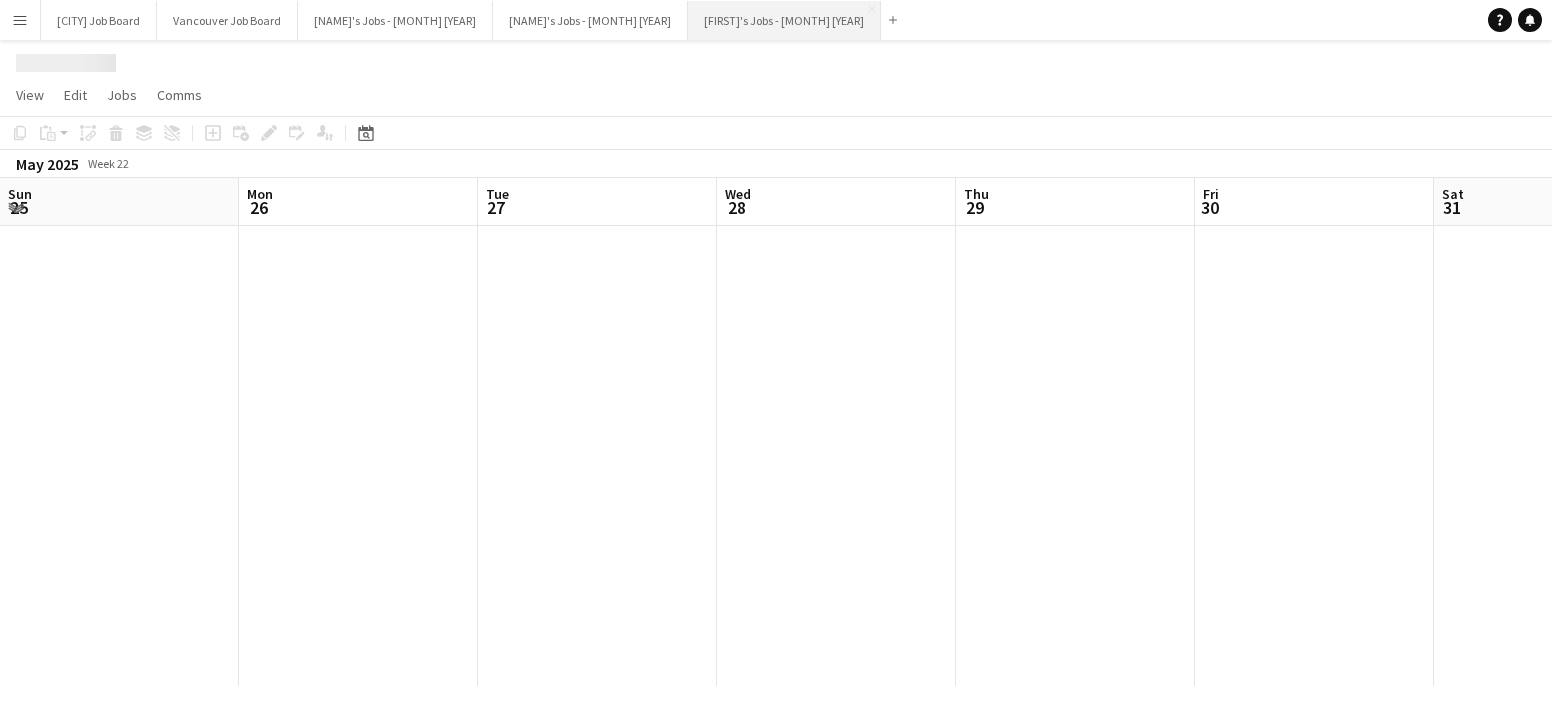 scroll, scrollTop: 0, scrollLeft: 0, axis: both 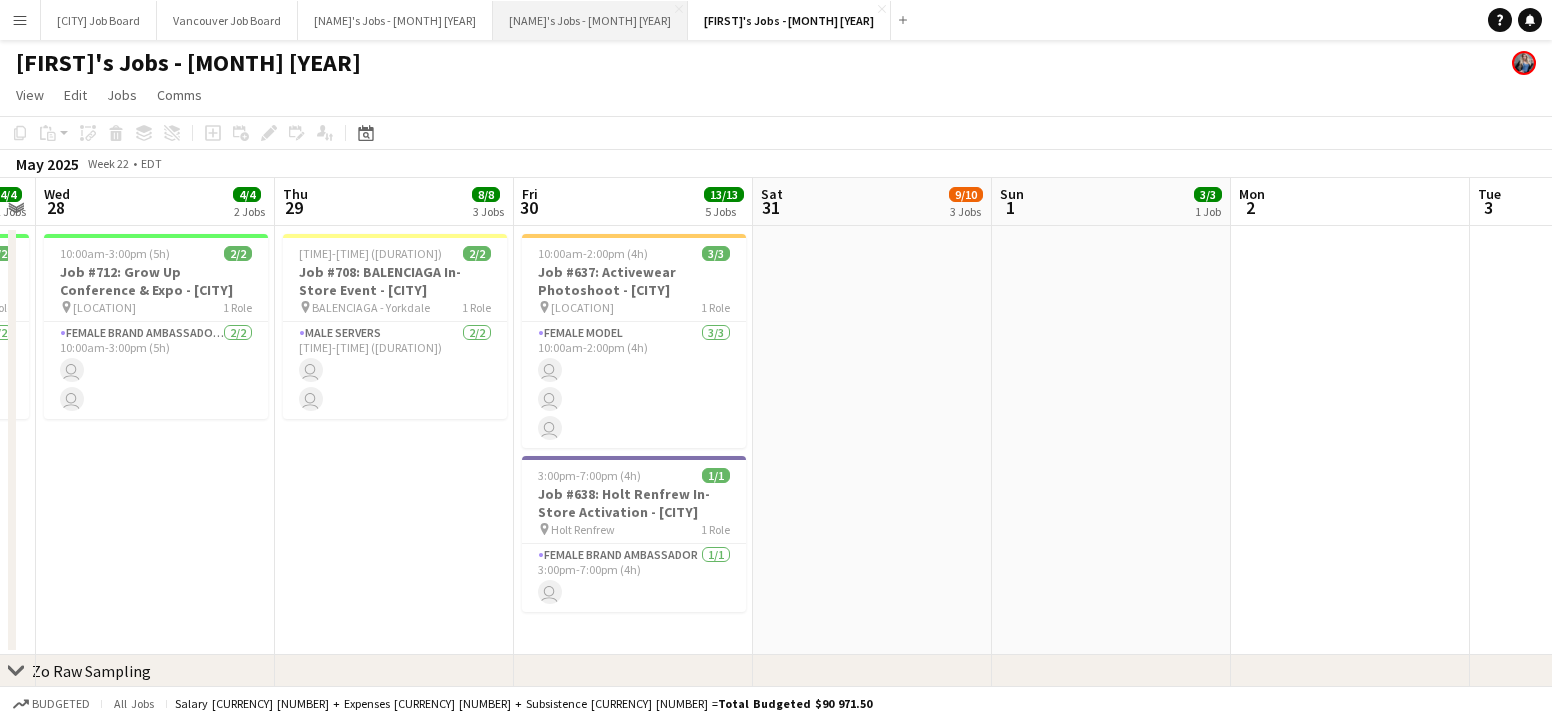click on "[NAME]'s Jobs - [MONTH] [YEAR]
Close" at bounding box center [590, 20] 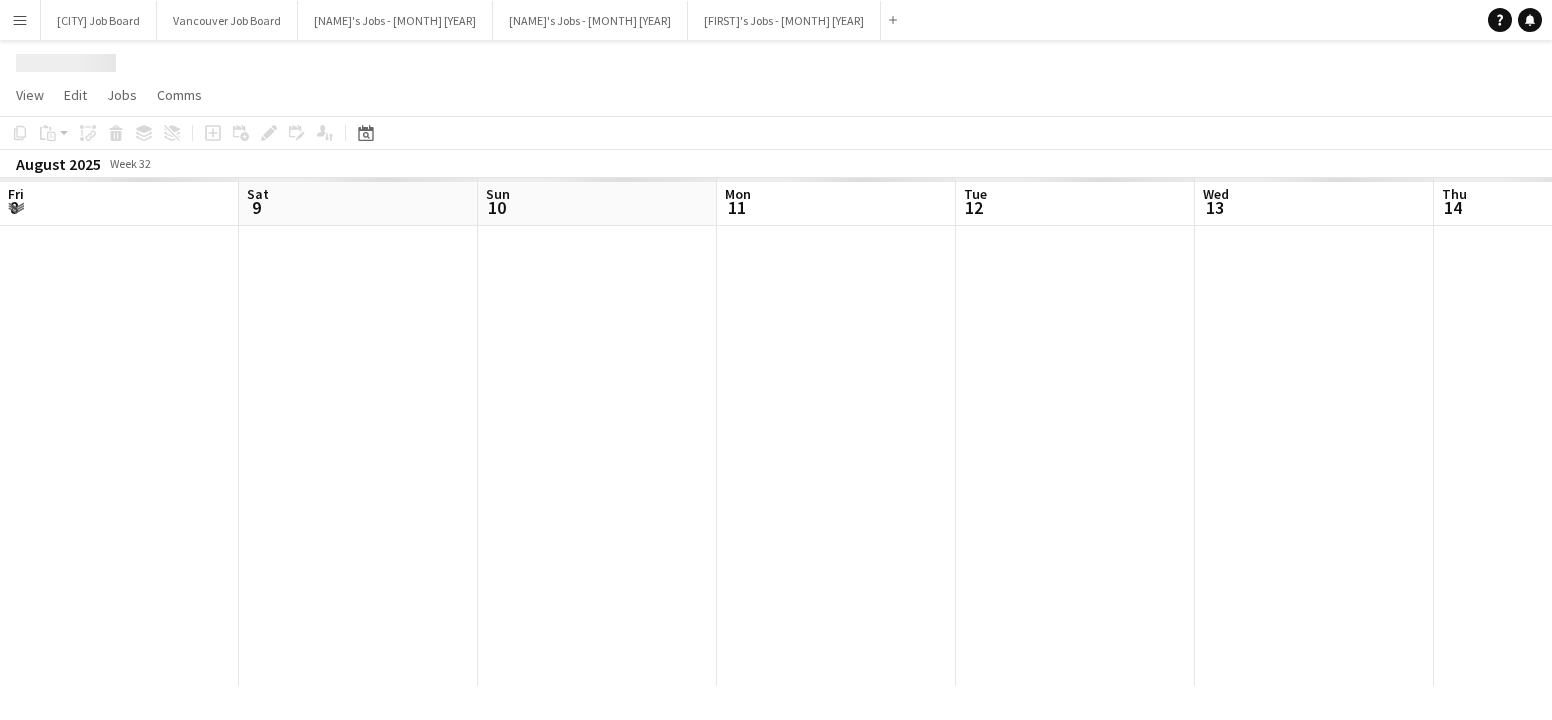 scroll, scrollTop: 0, scrollLeft: 453, axis: horizontal 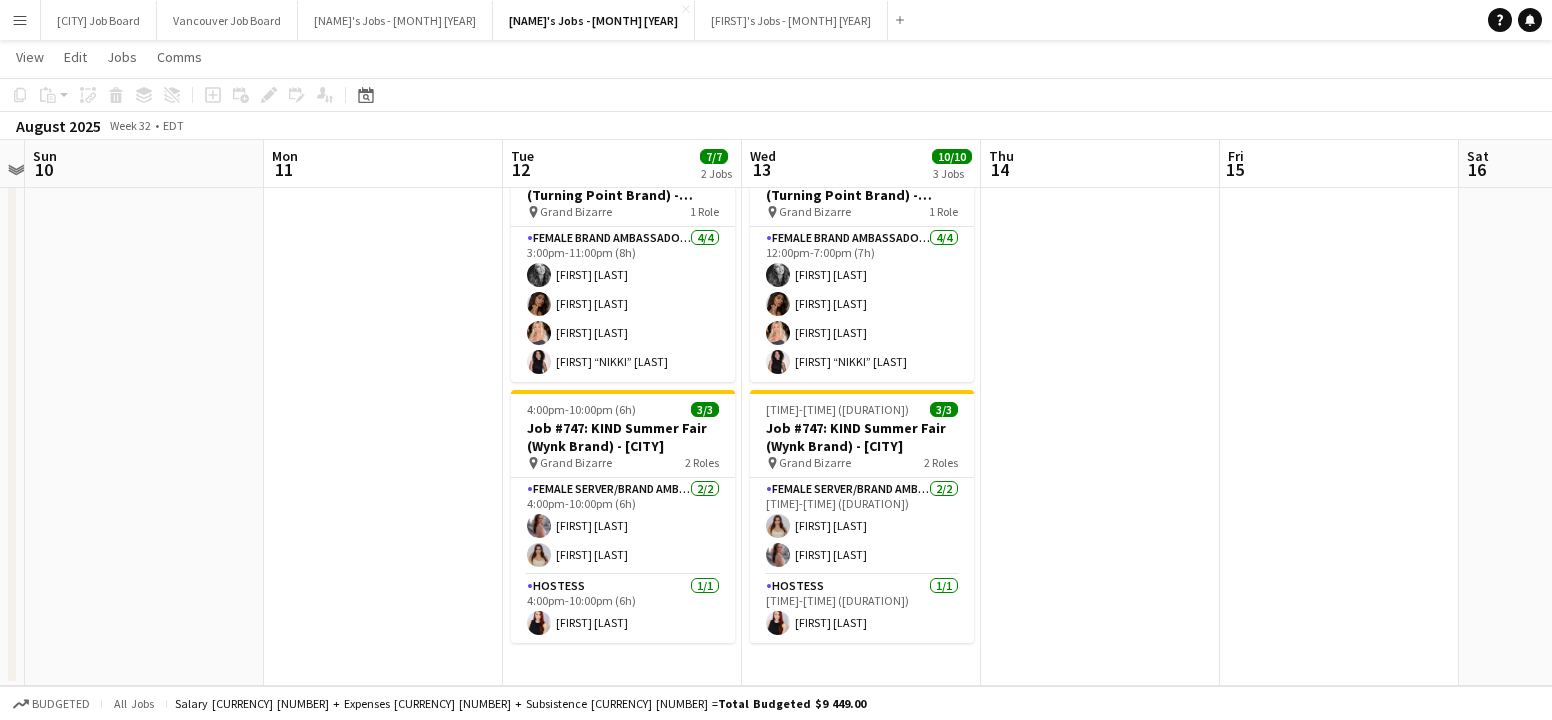 click at bounding box center (1100, 408) 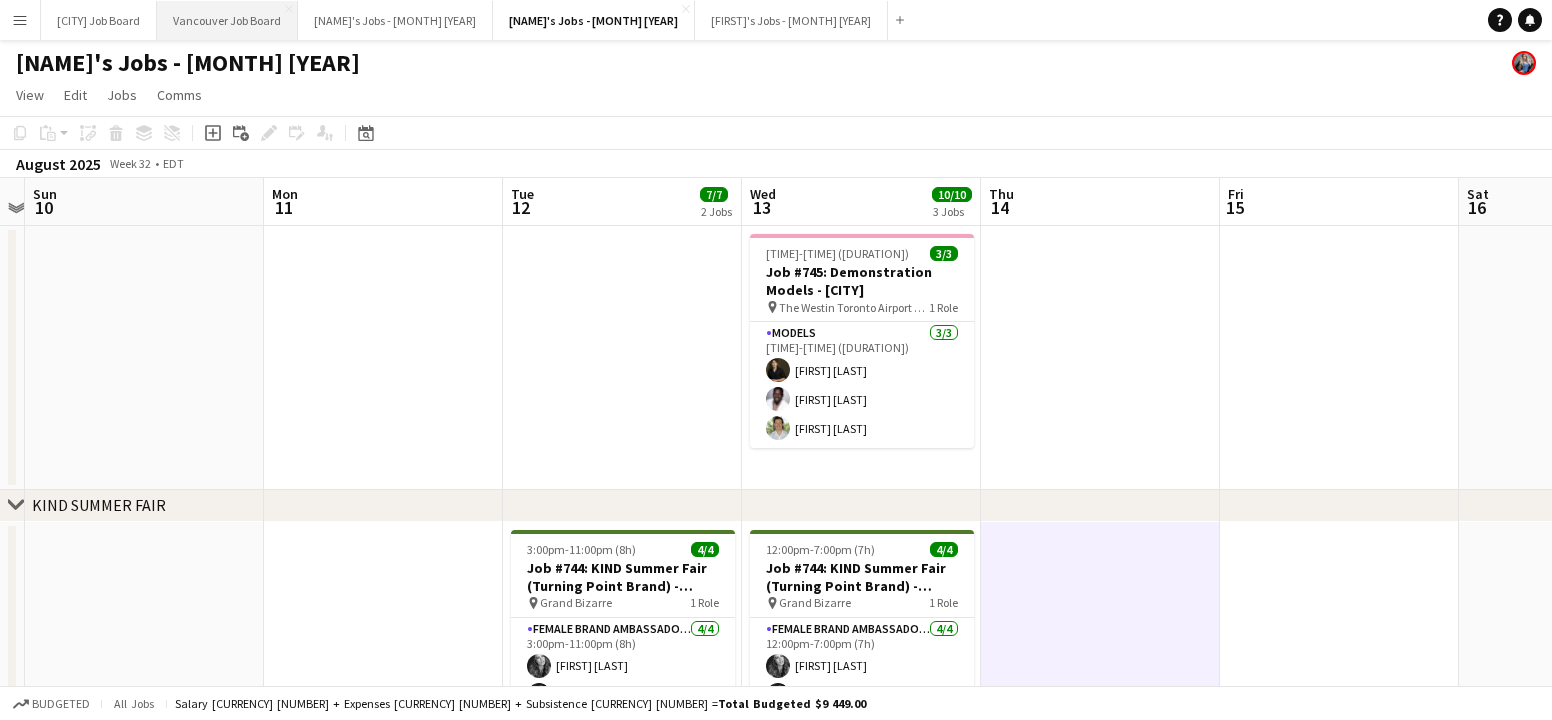 scroll, scrollTop: 0, scrollLeft: 0, axis: both 